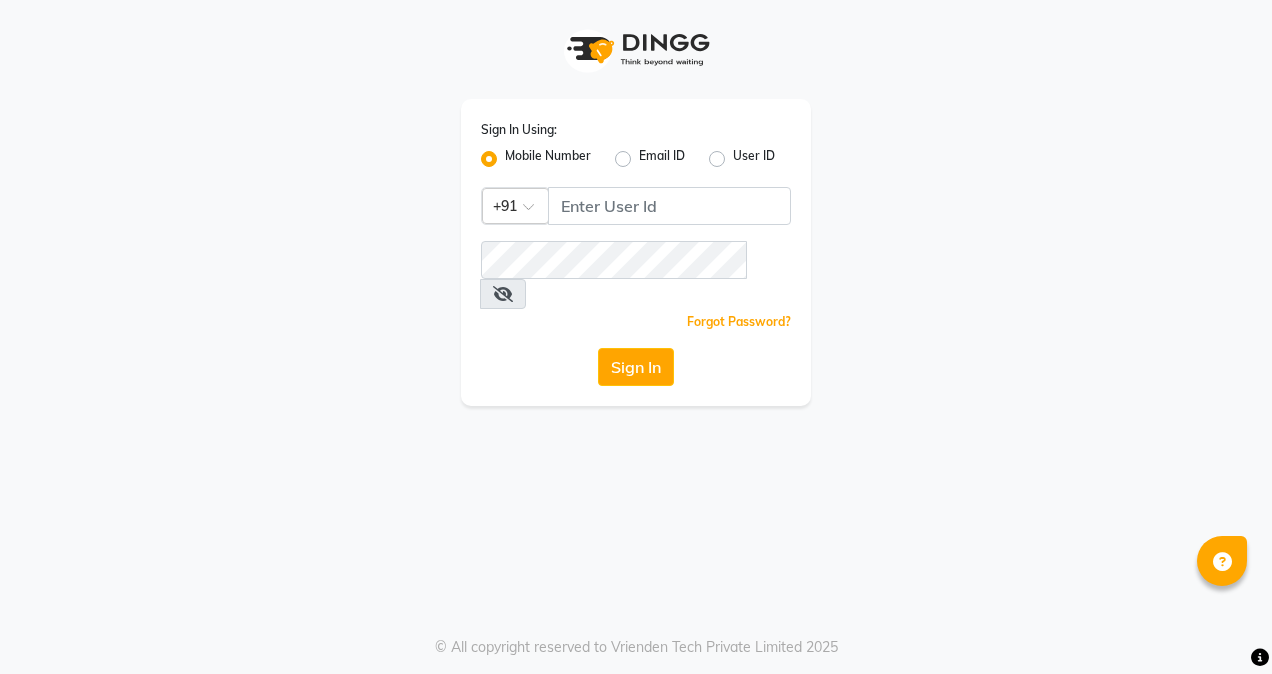 scroll, scrollTop: 0, scrollLeft: 0, axis: both 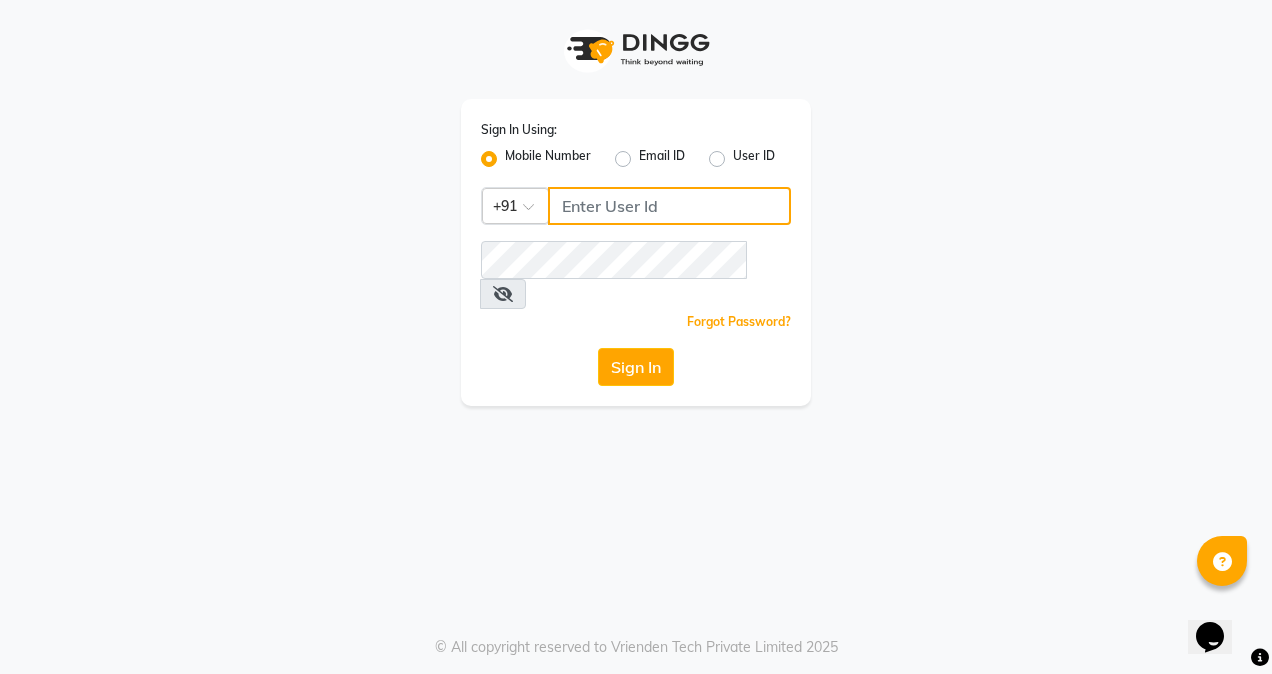 click 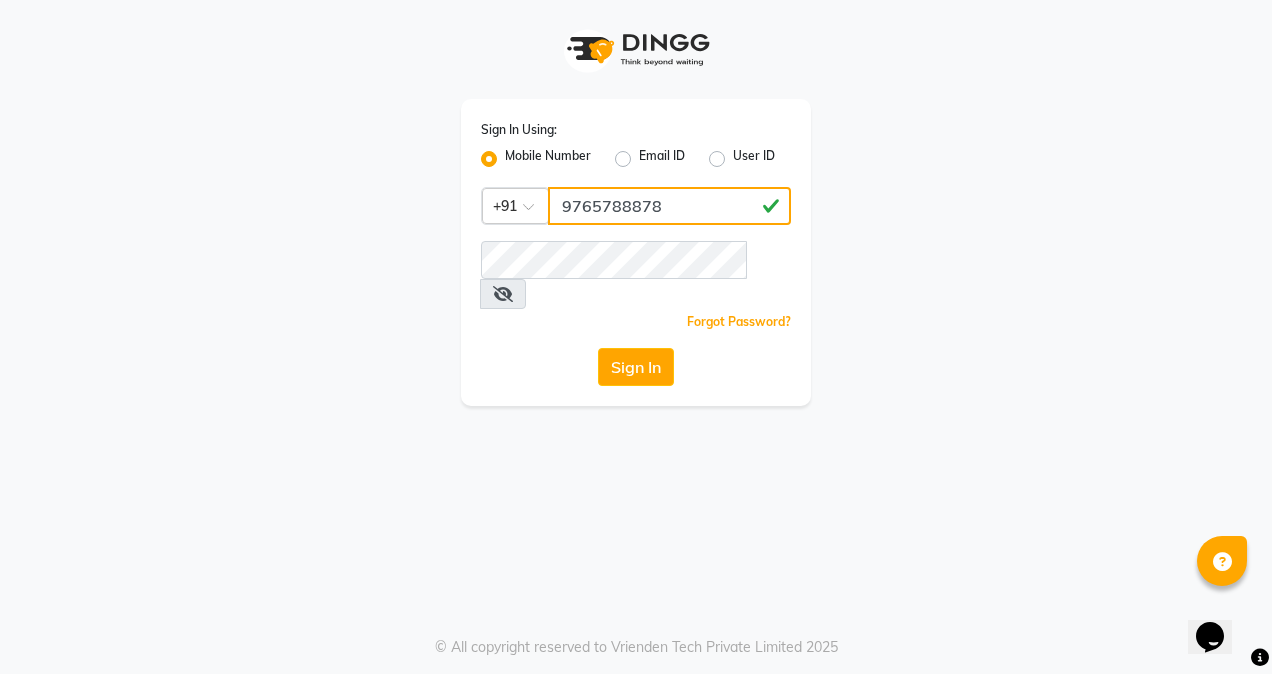 type on "9765788878" 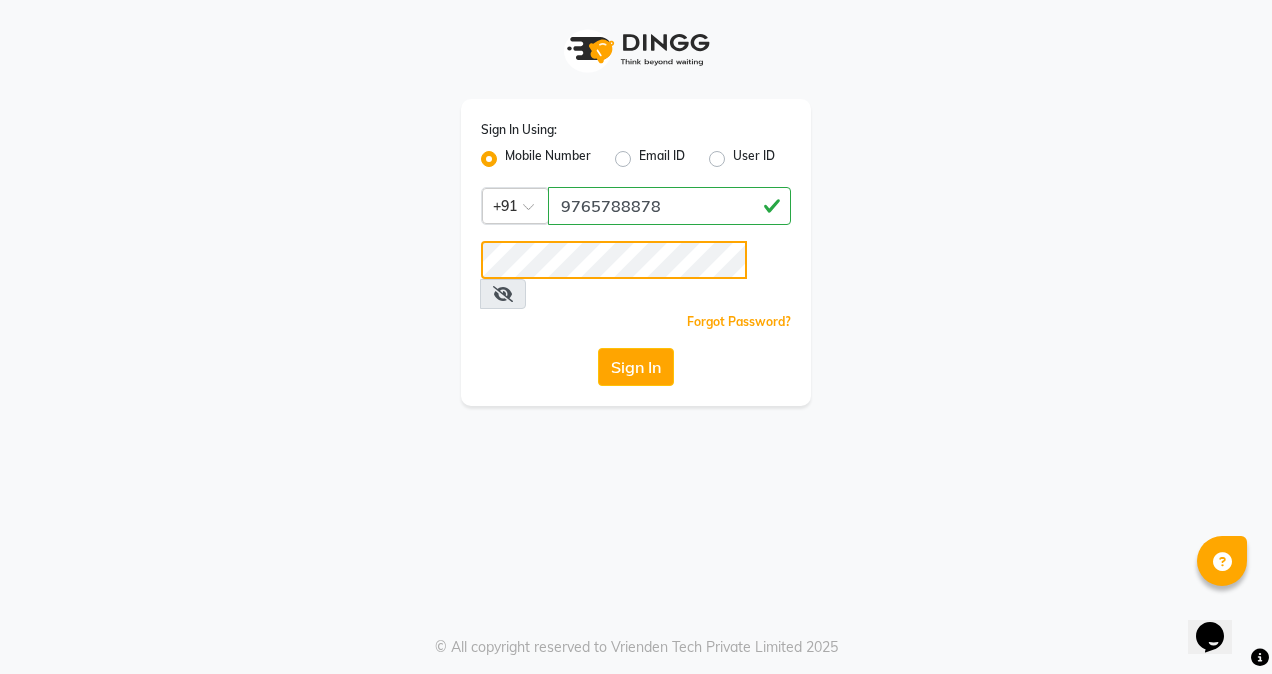 click on "Sign In" 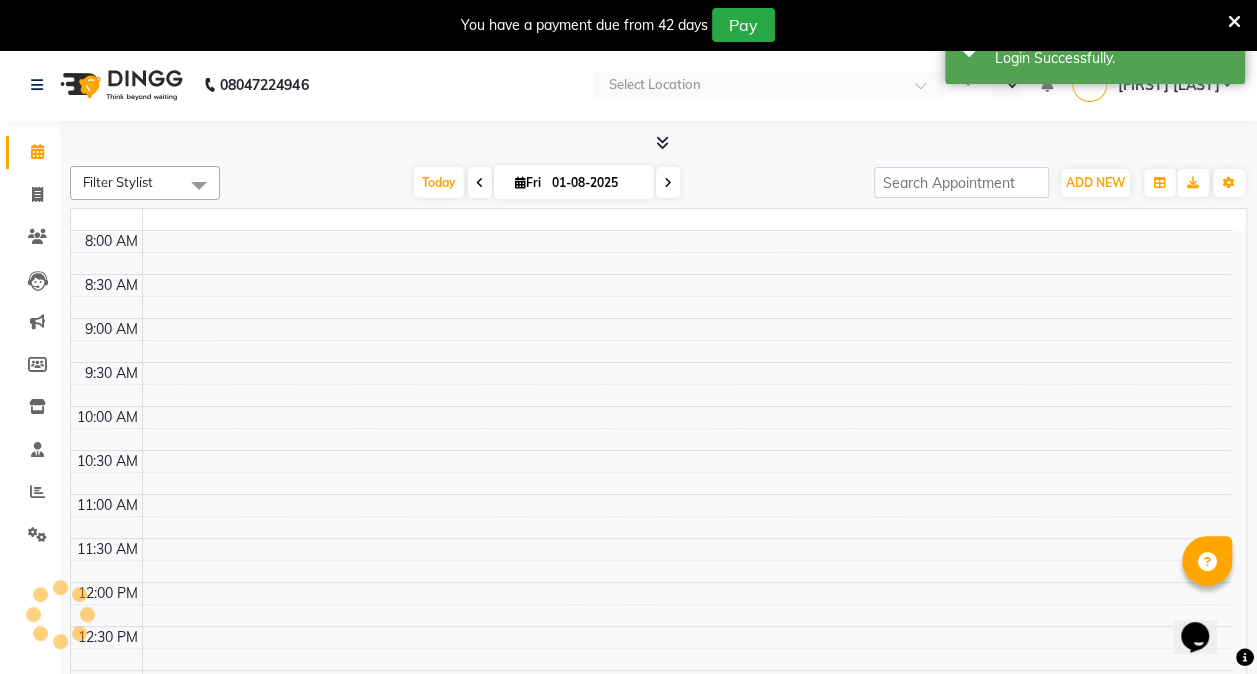 select on "en" 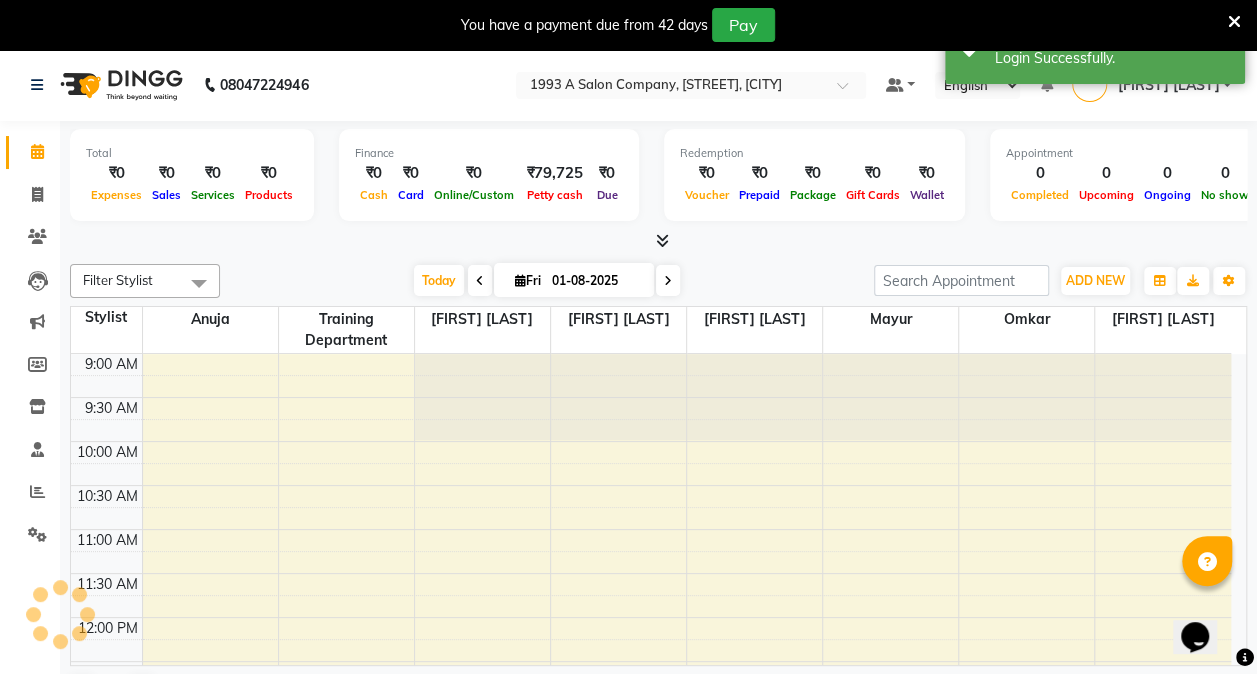 scroll, scrollTop: 0, scrollLeft: 0, axis: both 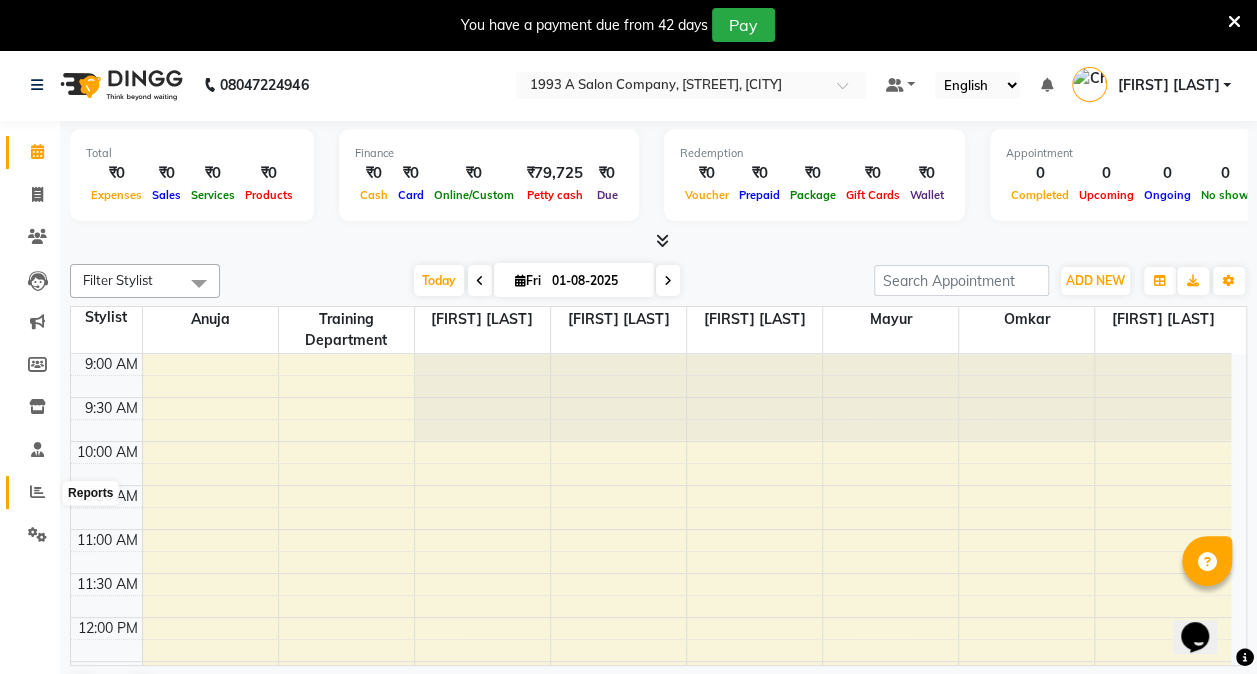 click 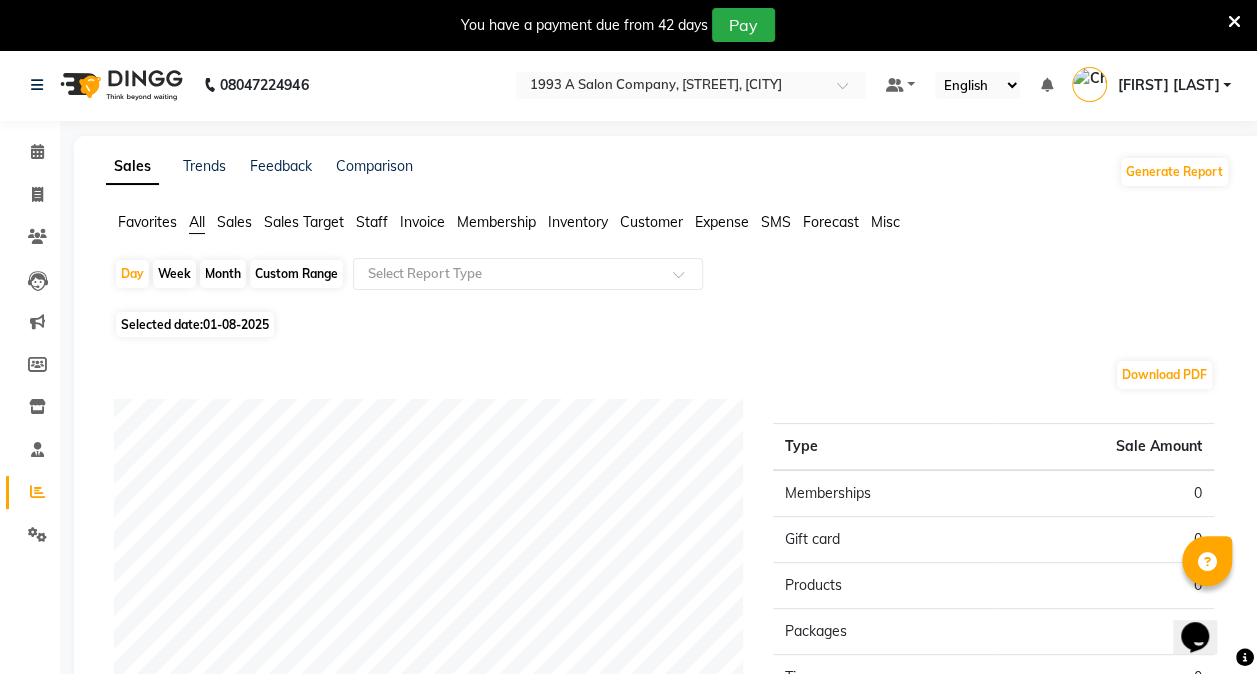 click on "Month" 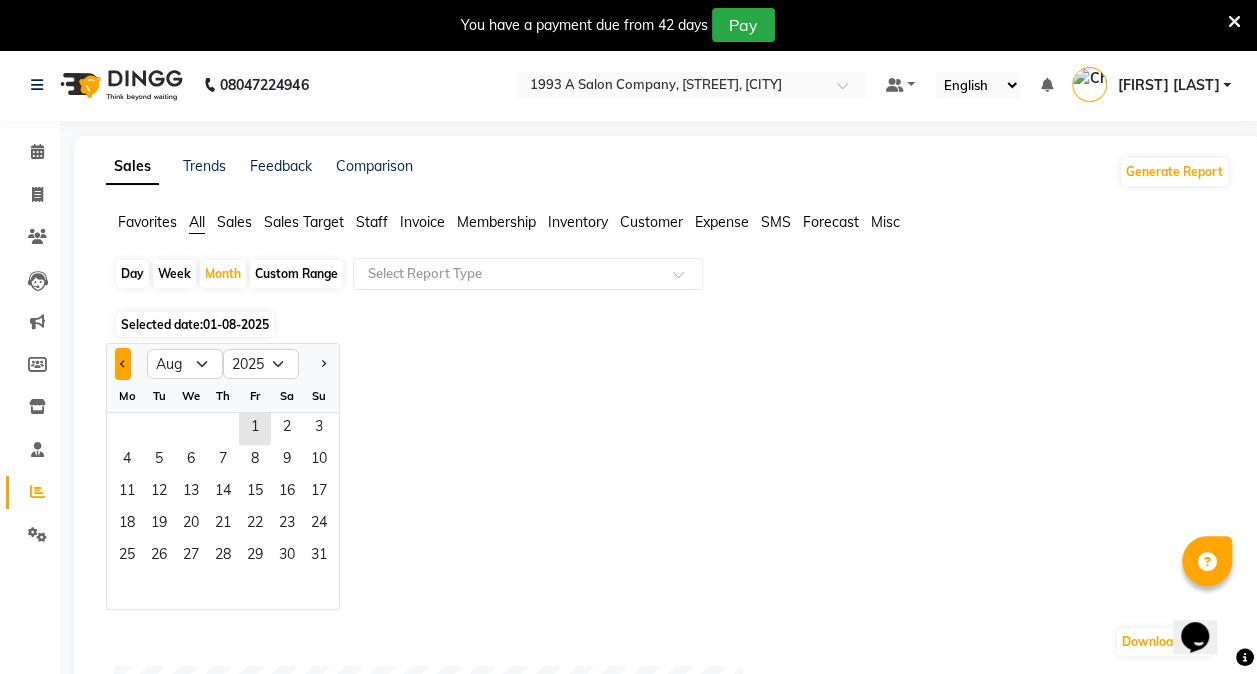 click 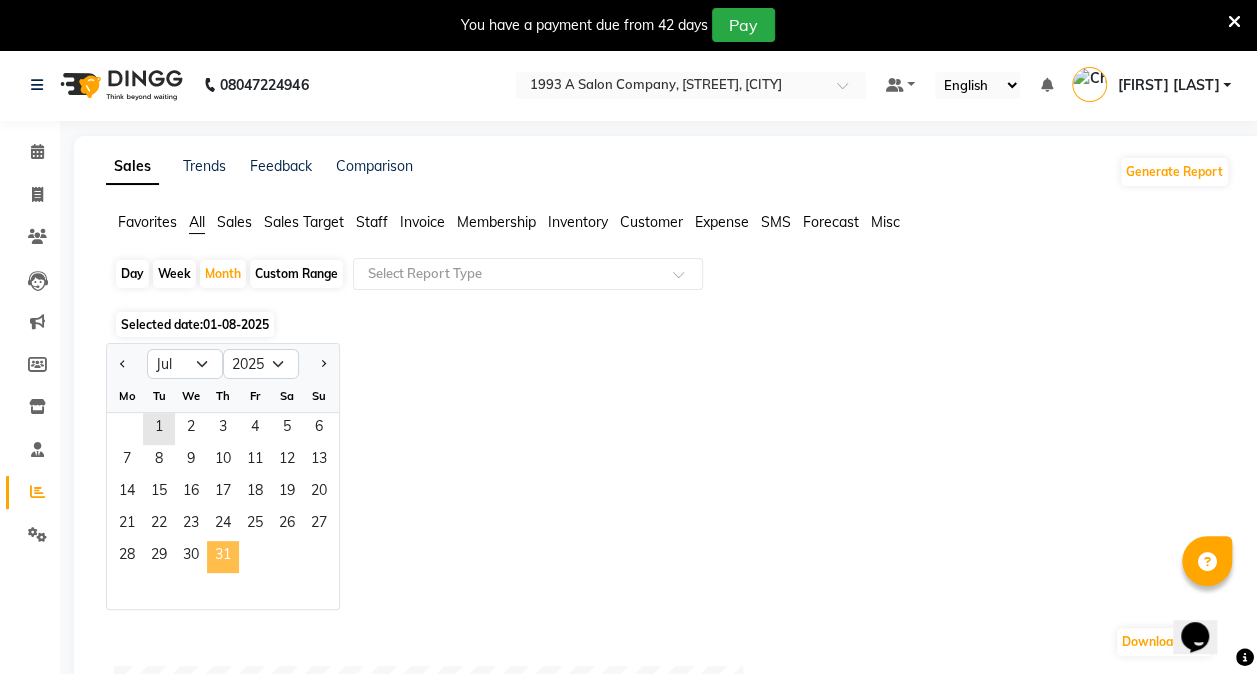 click on "31" 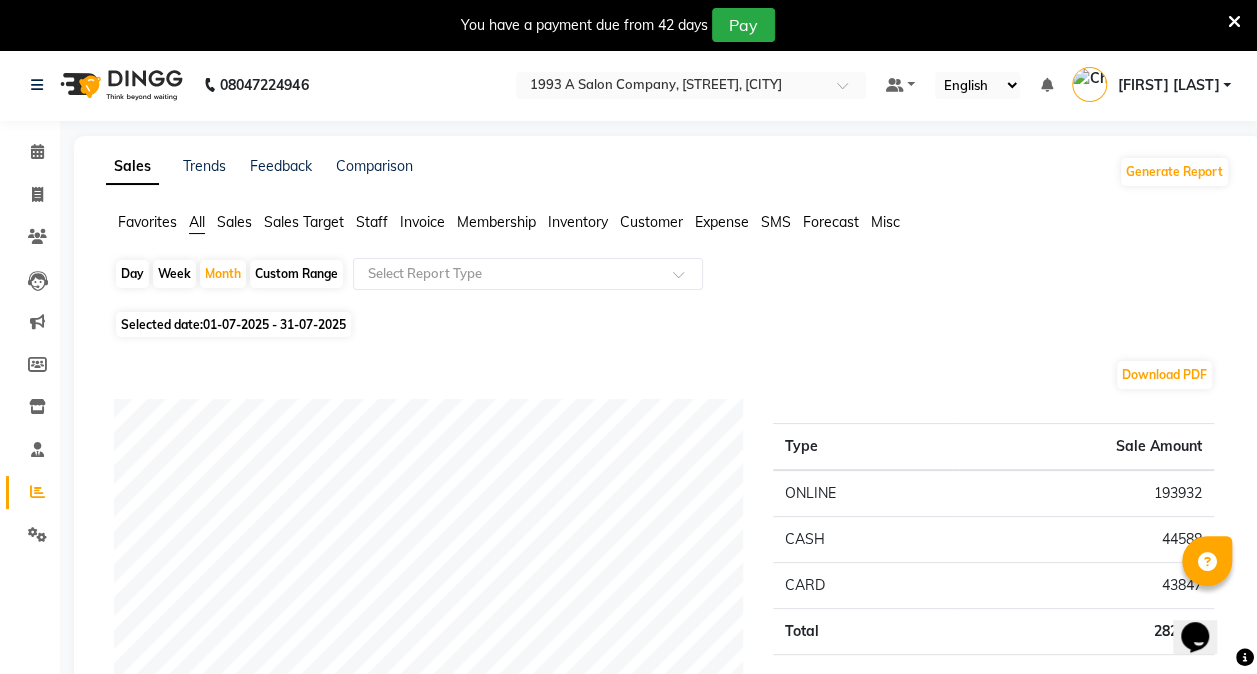 click on "Staff" 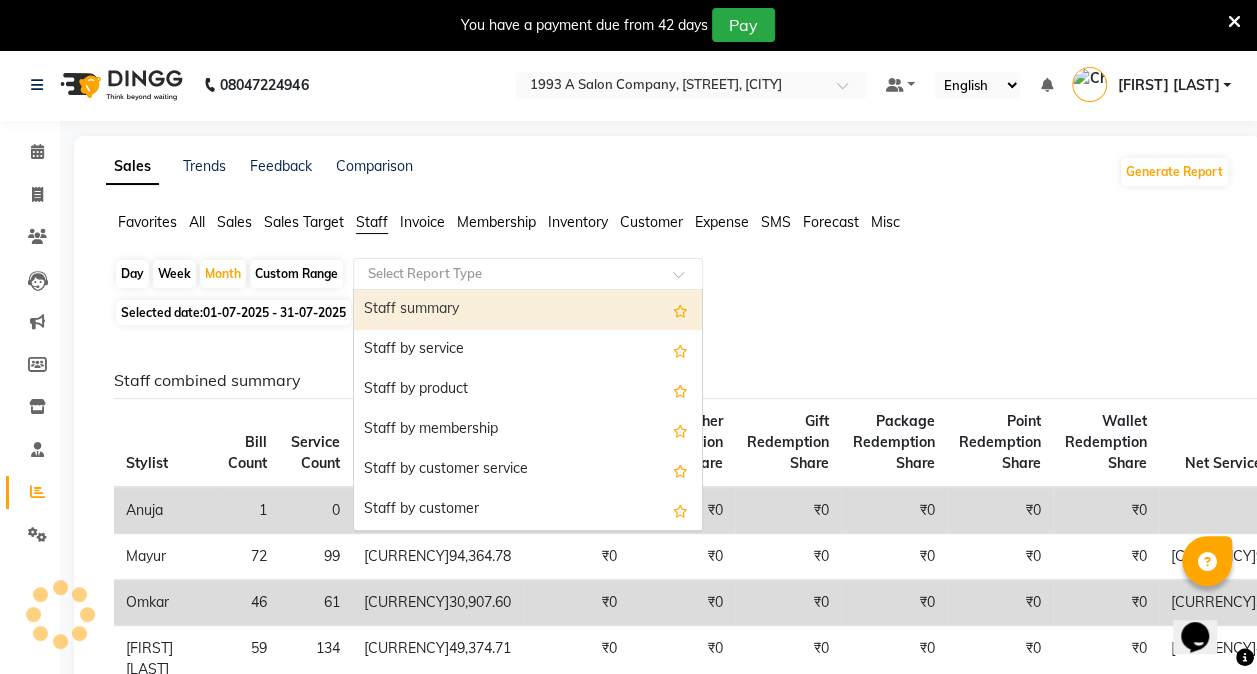 click 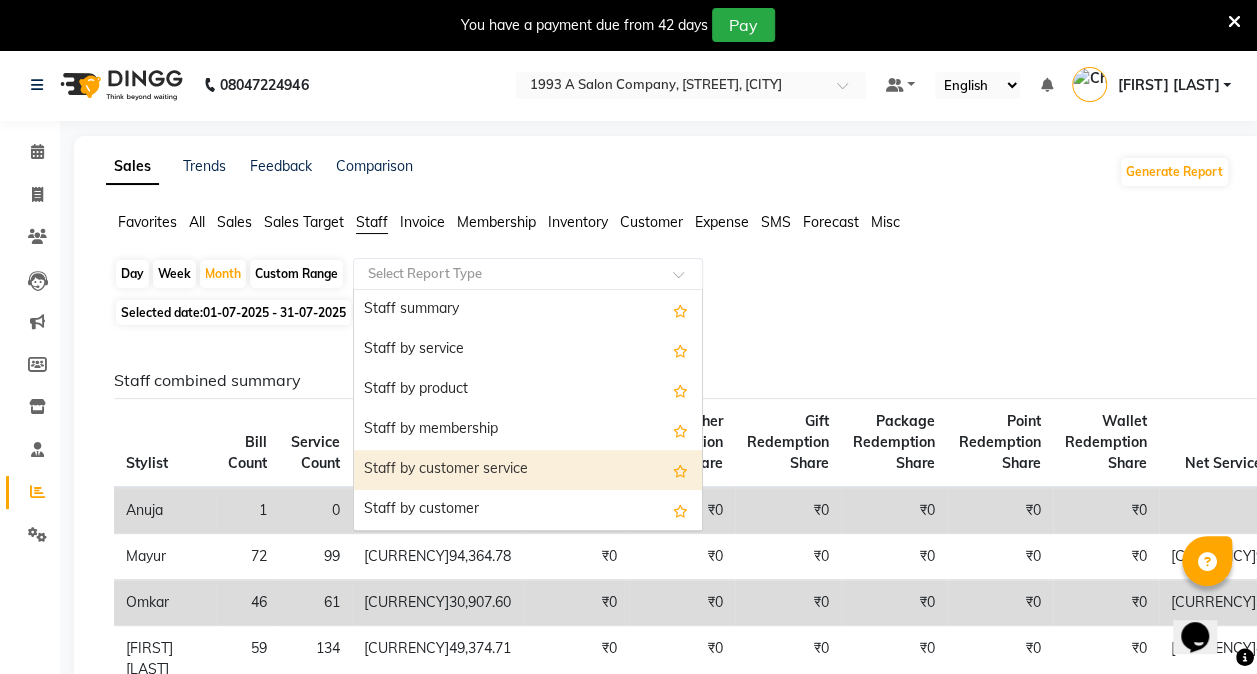 click on "Staff by customer service" at bounding box center [528, 470] 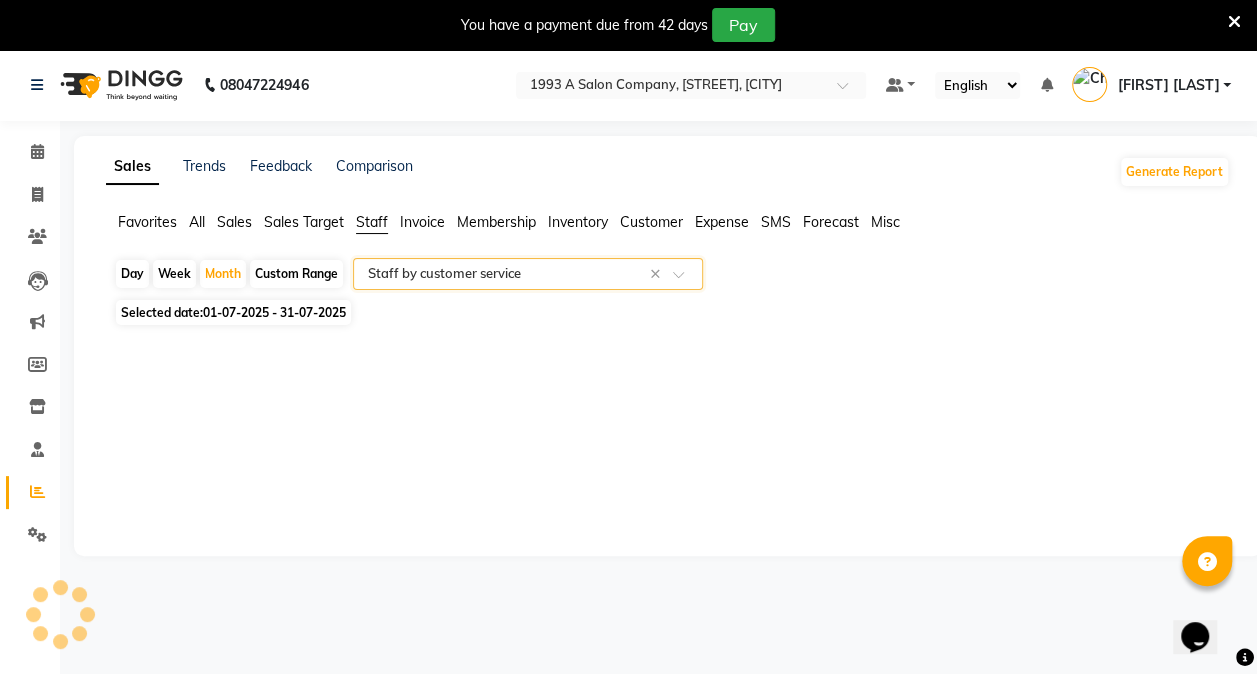 select on "filtered_report" 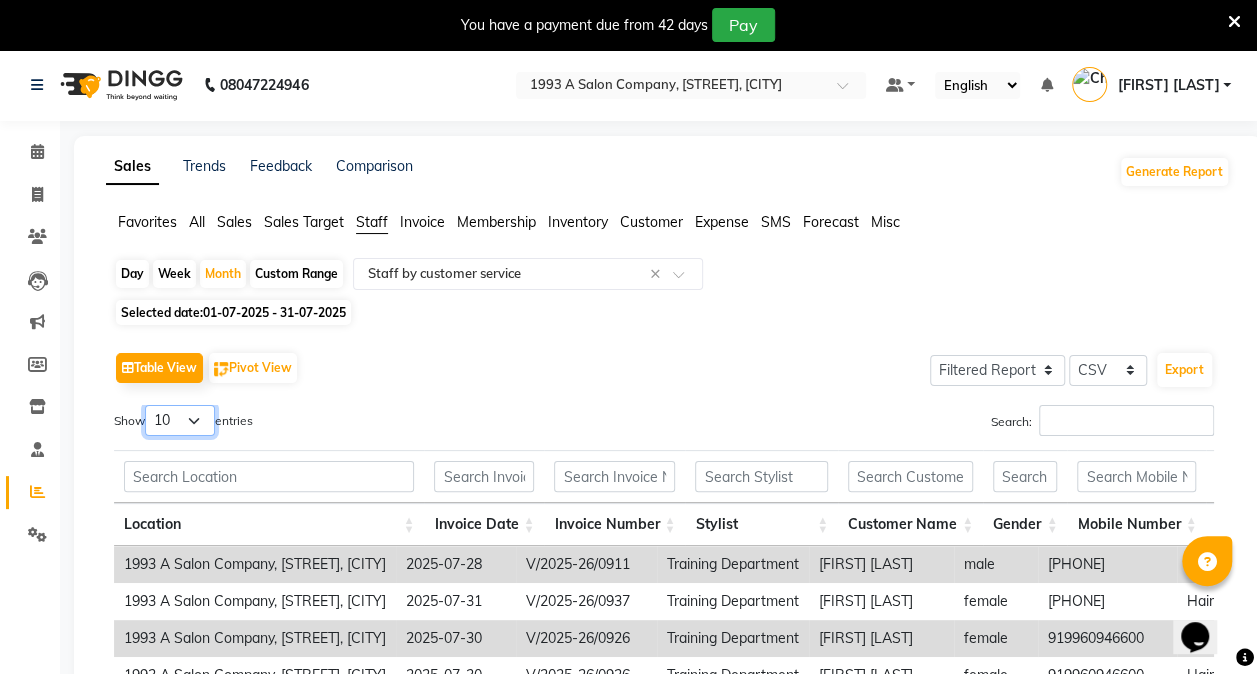 click on "10 25 50 100" at bounding box center (180, 420) 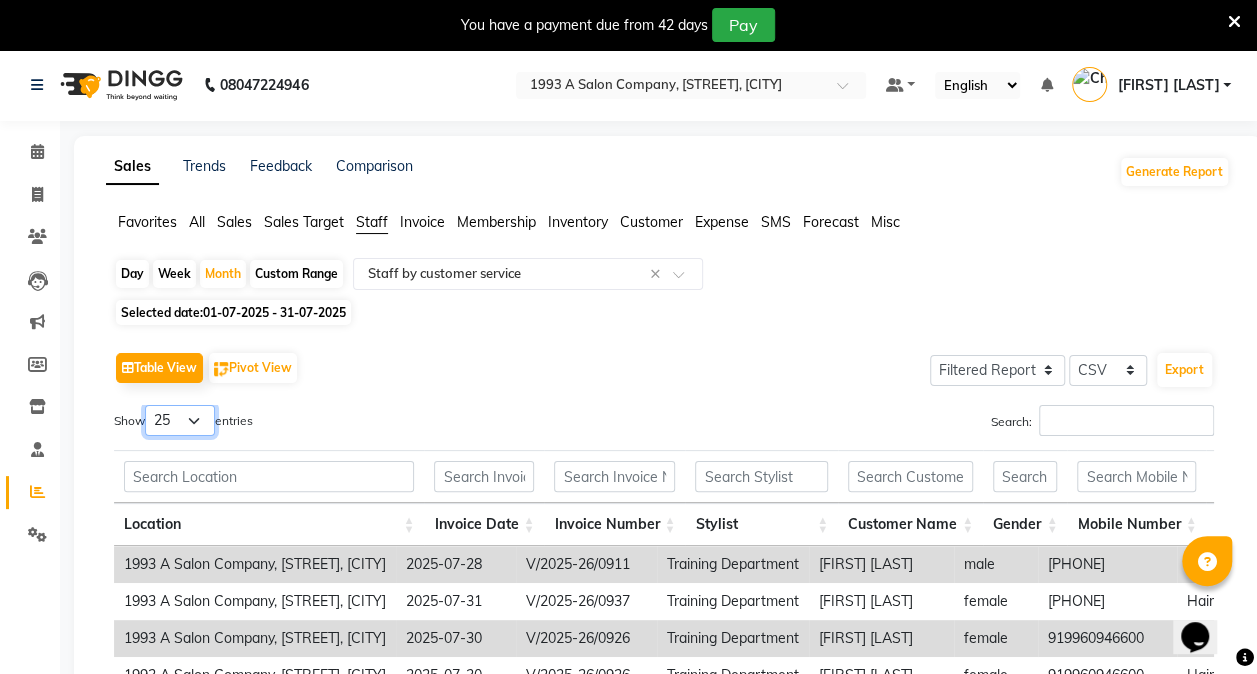 click on "10 25 50 100" at bounding box center [180, 420] 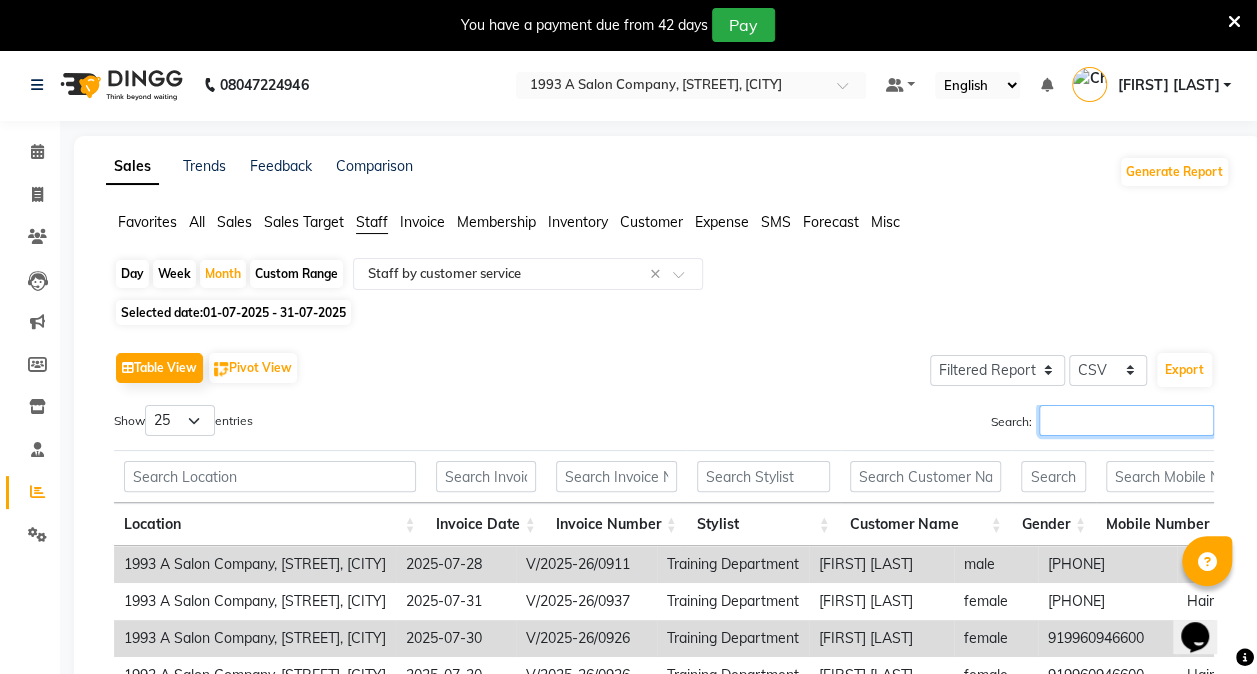 click on "Search:" at bounding box center [1126, 420] 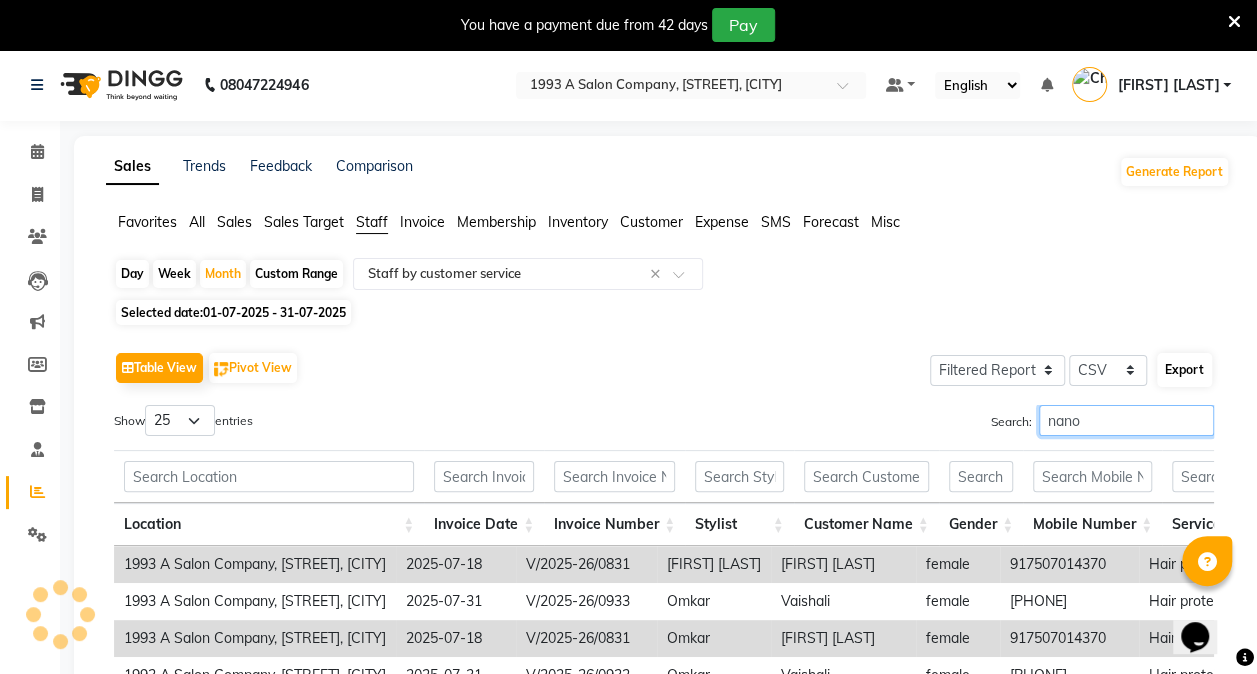 type on "nano" 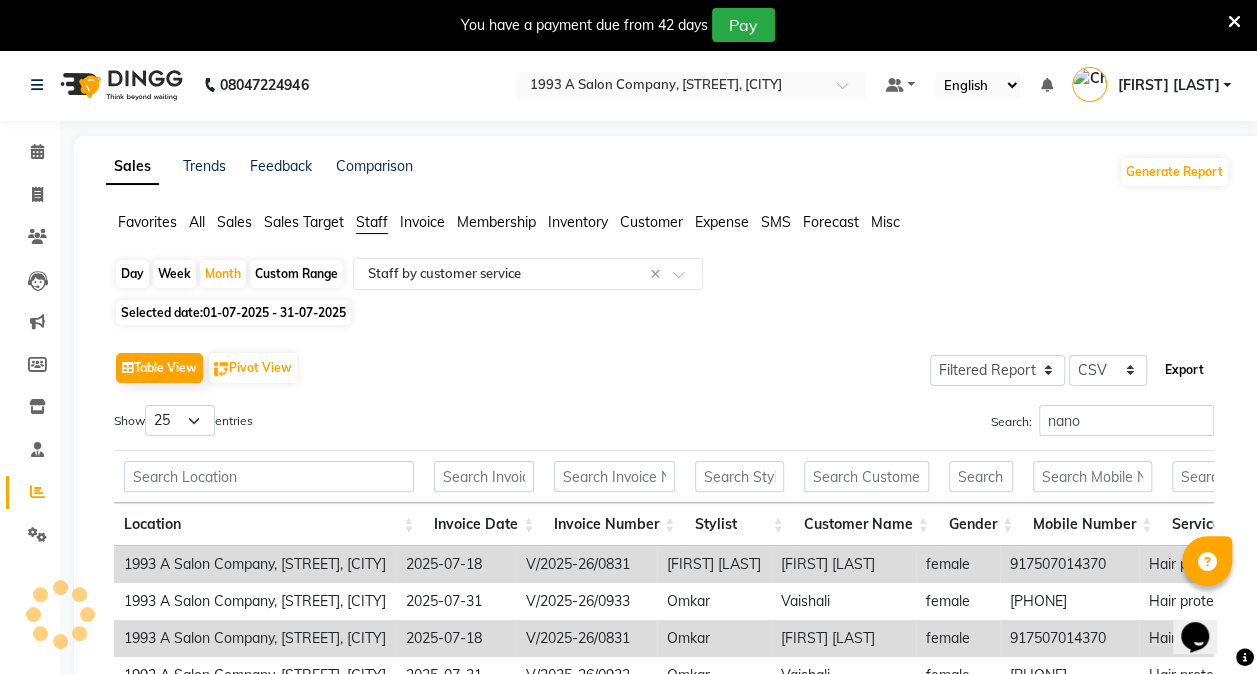 click on "Export" 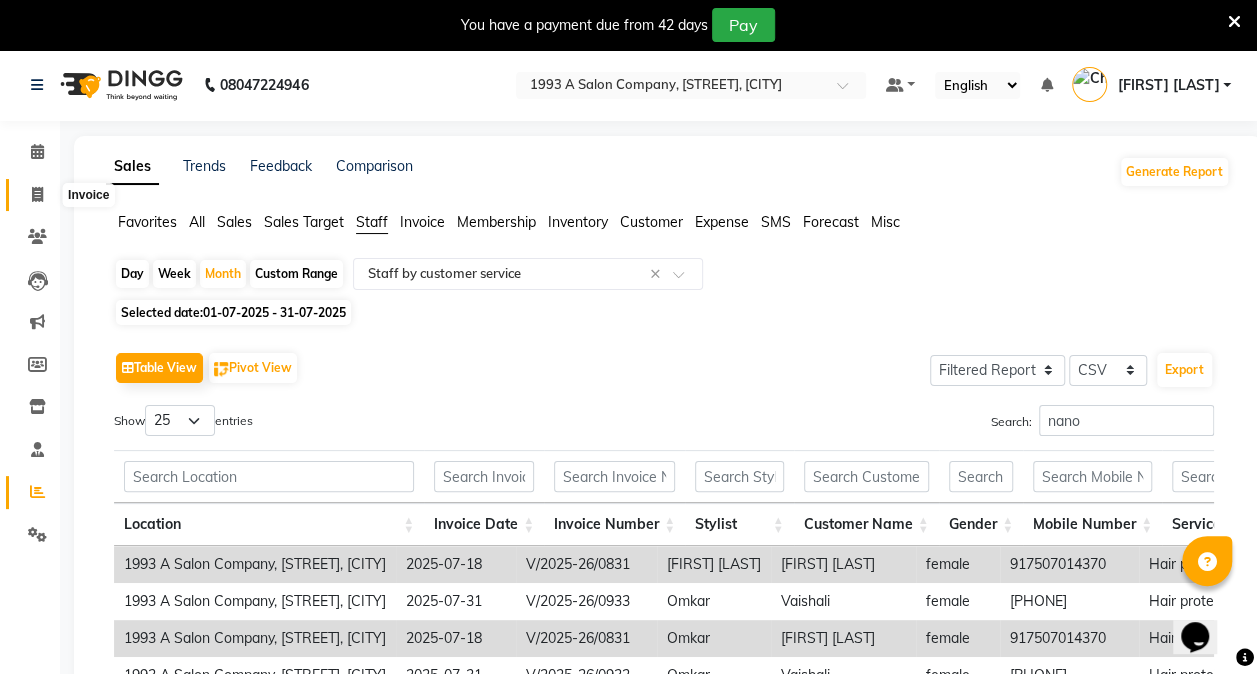 click 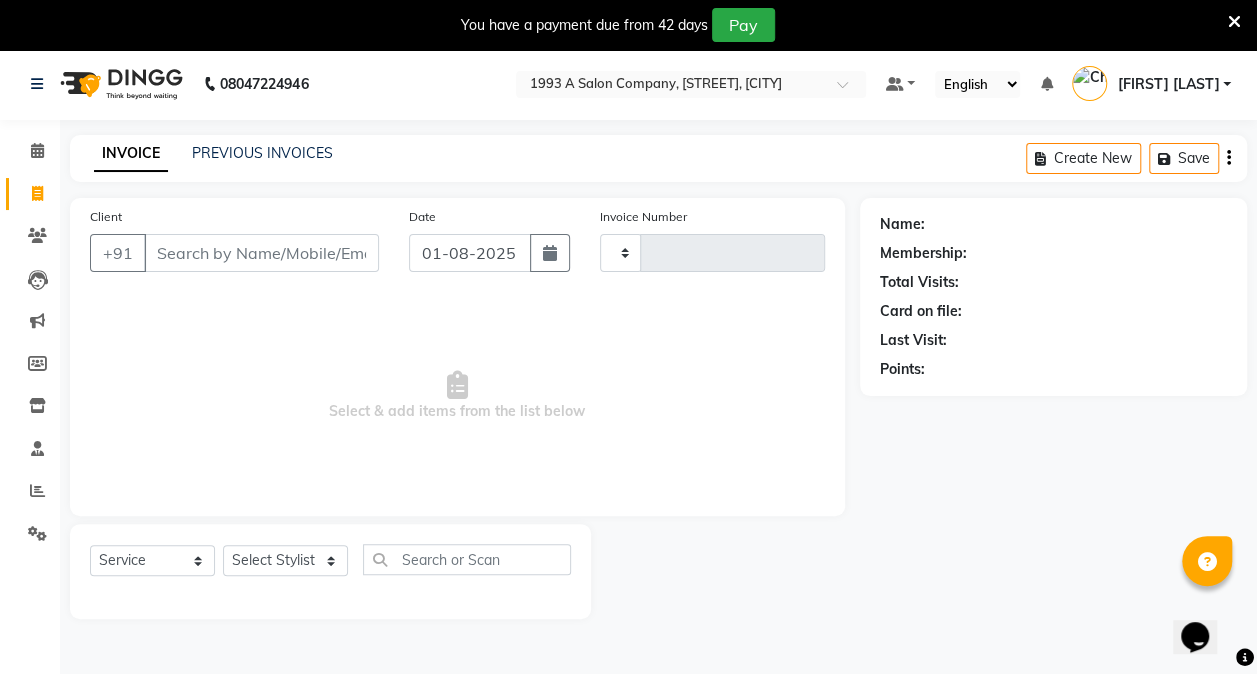 scroll, scrollTop: 49, scrollLeft: 0, axis: vertical 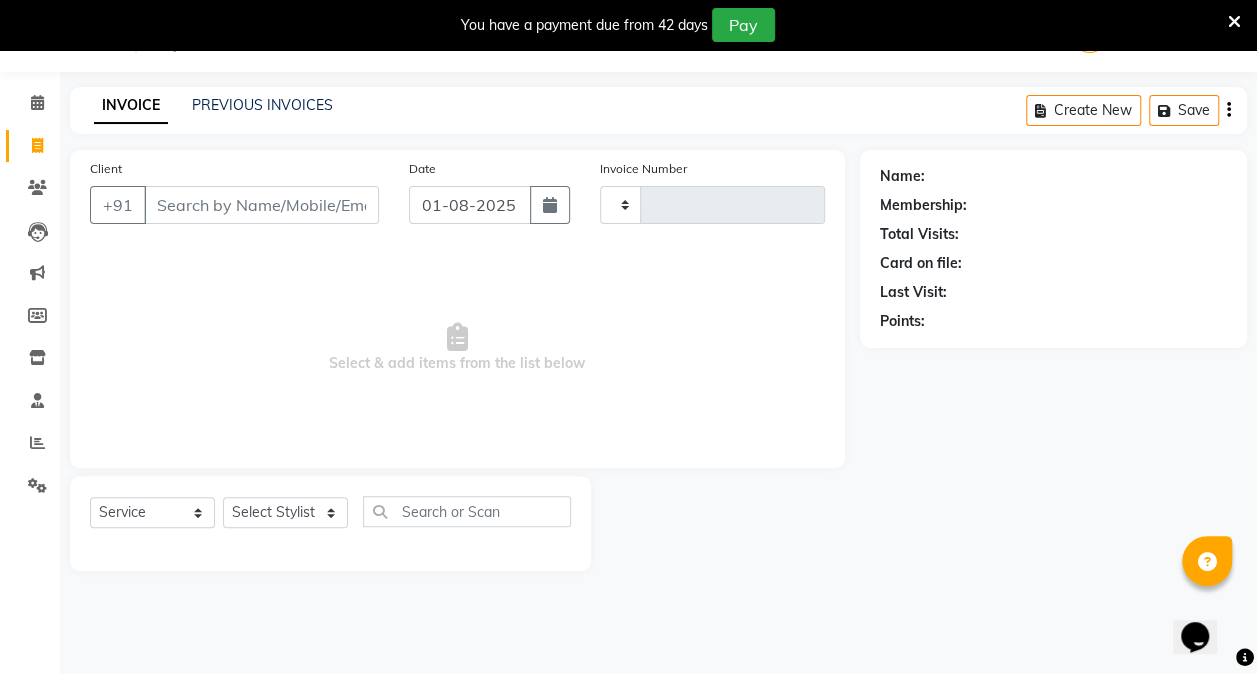 type on "0942" 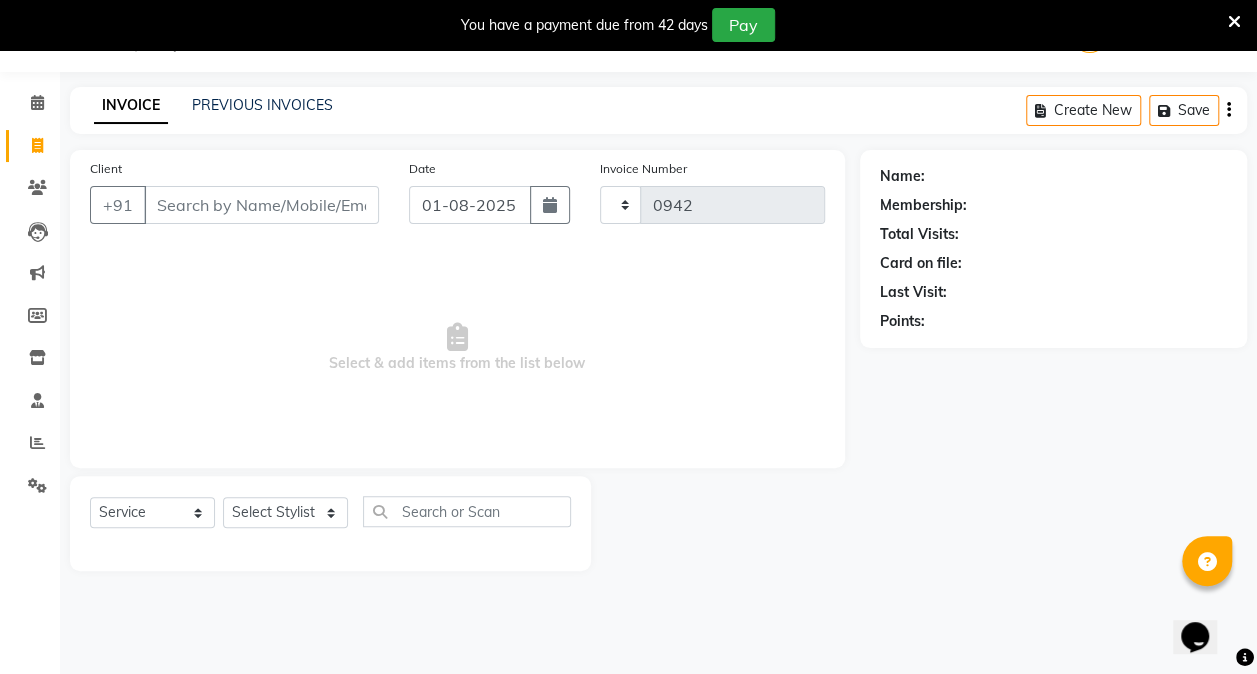 select on "4955" 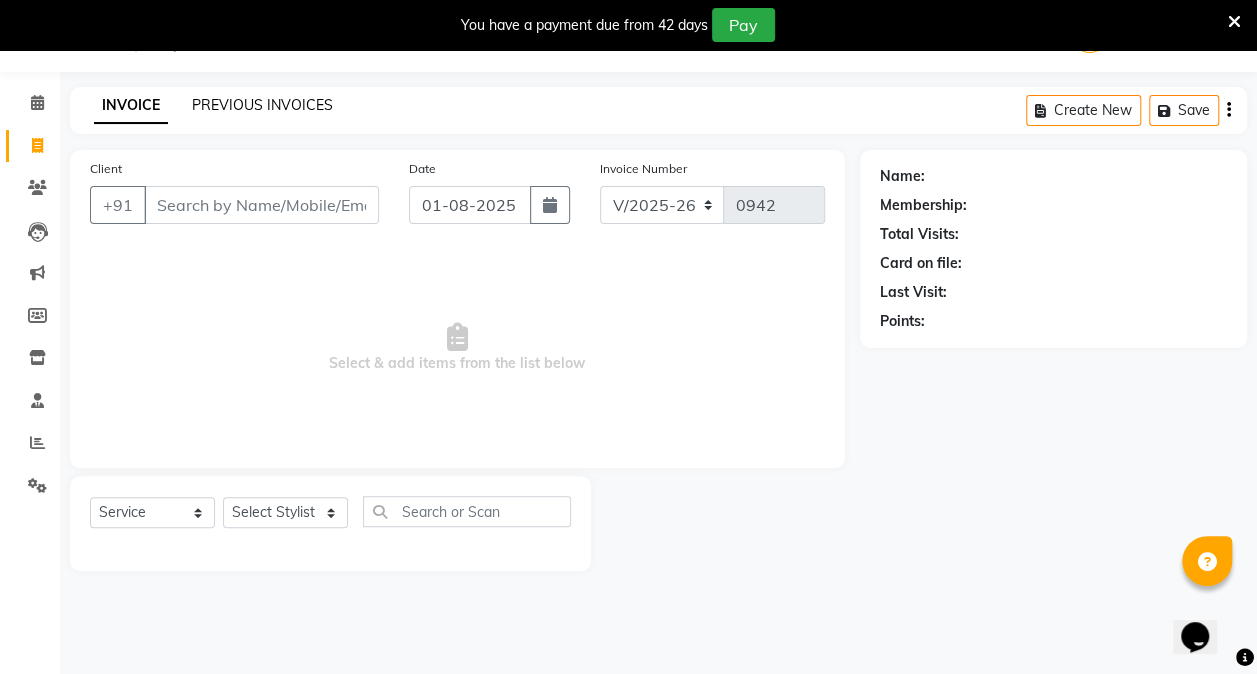 click on "PREVIOUS INVOICES" 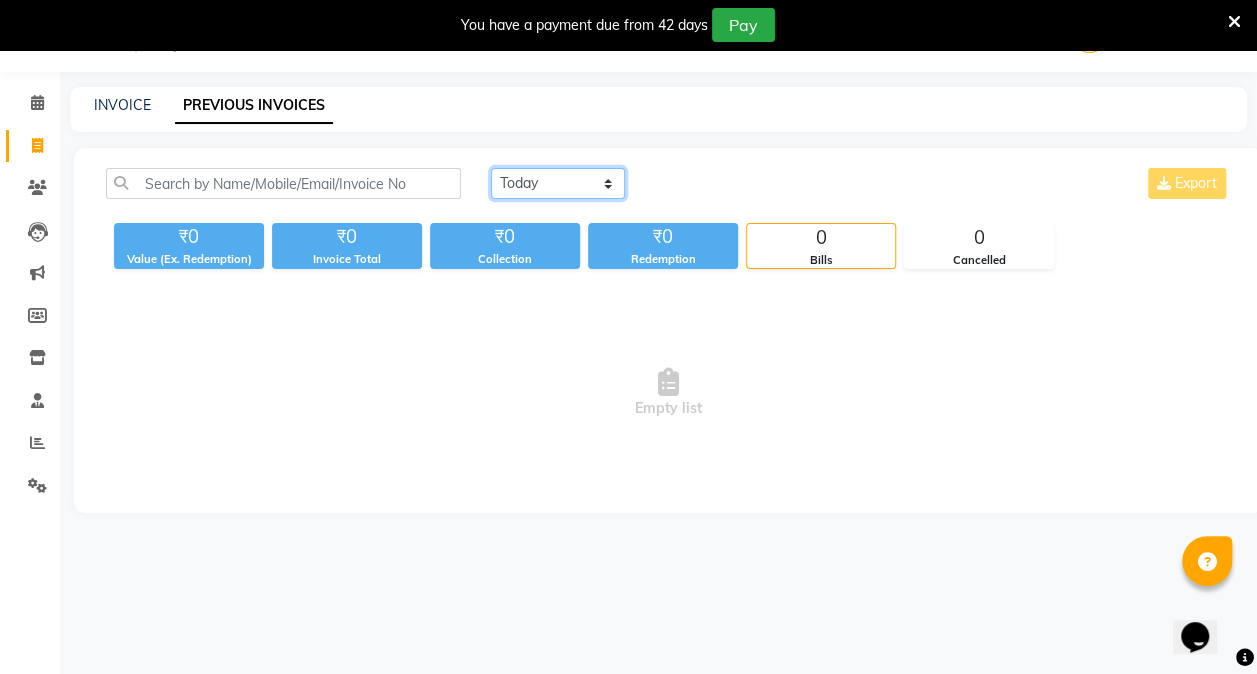 click on "Today Yesterday Custom Range" 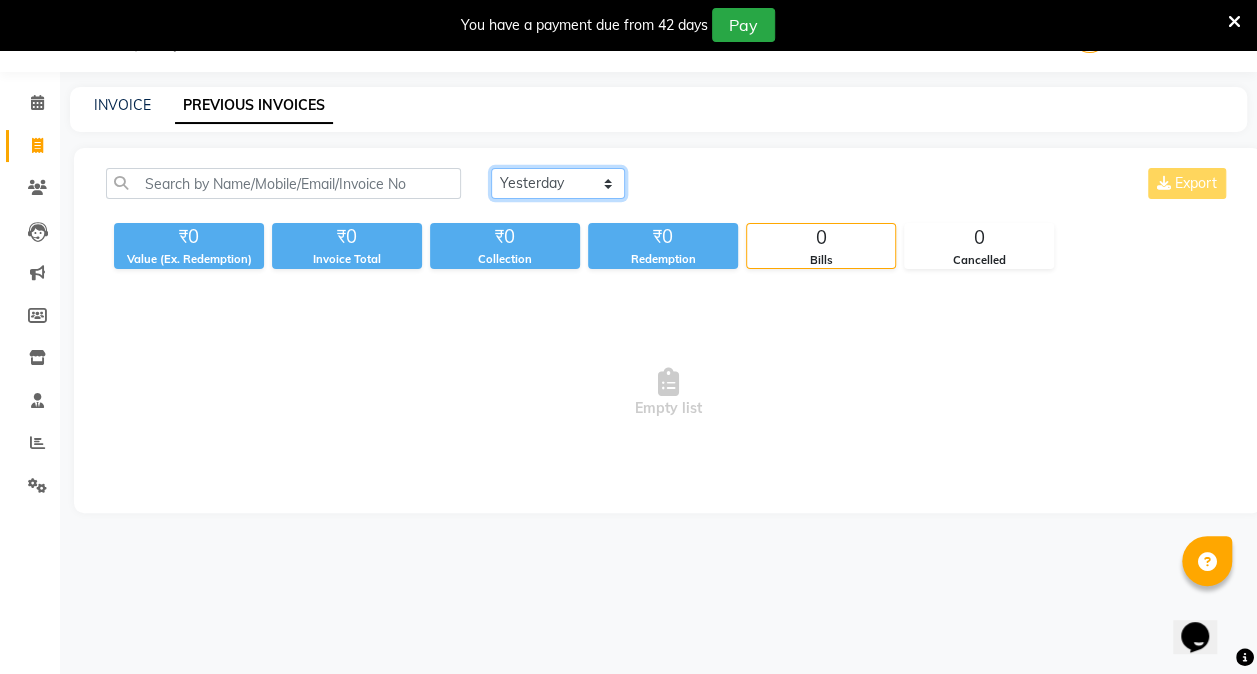 click on "Today Yesterday Custom Range" 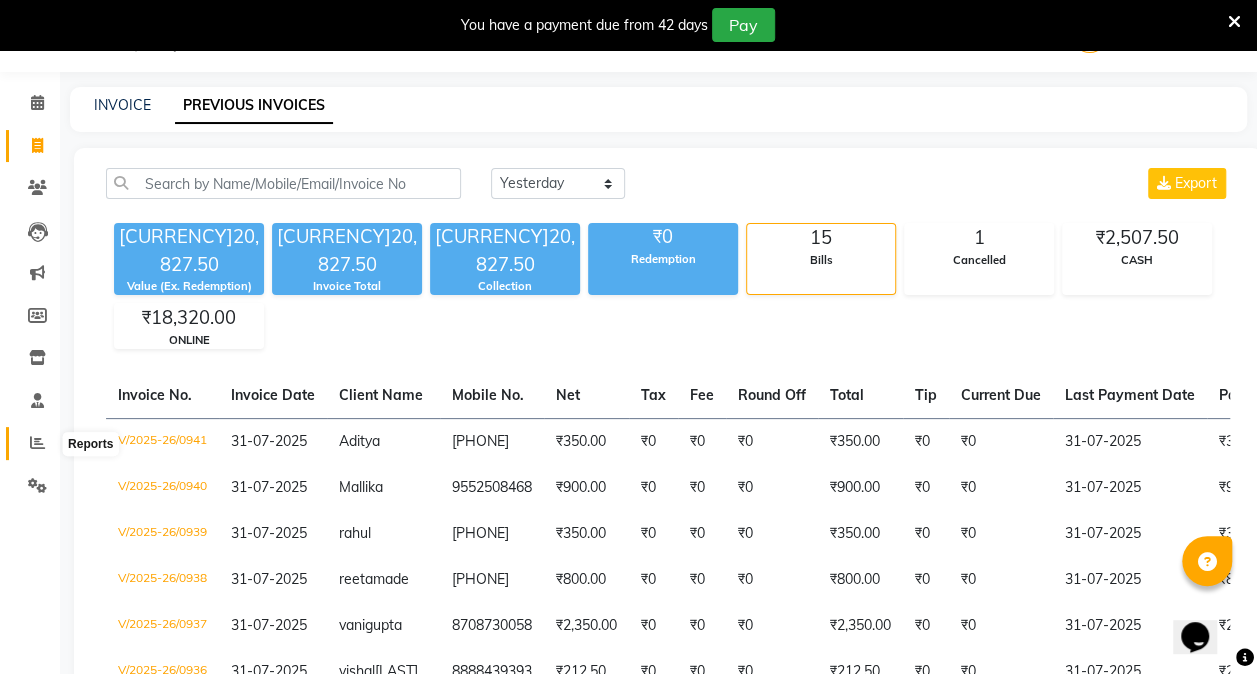 click 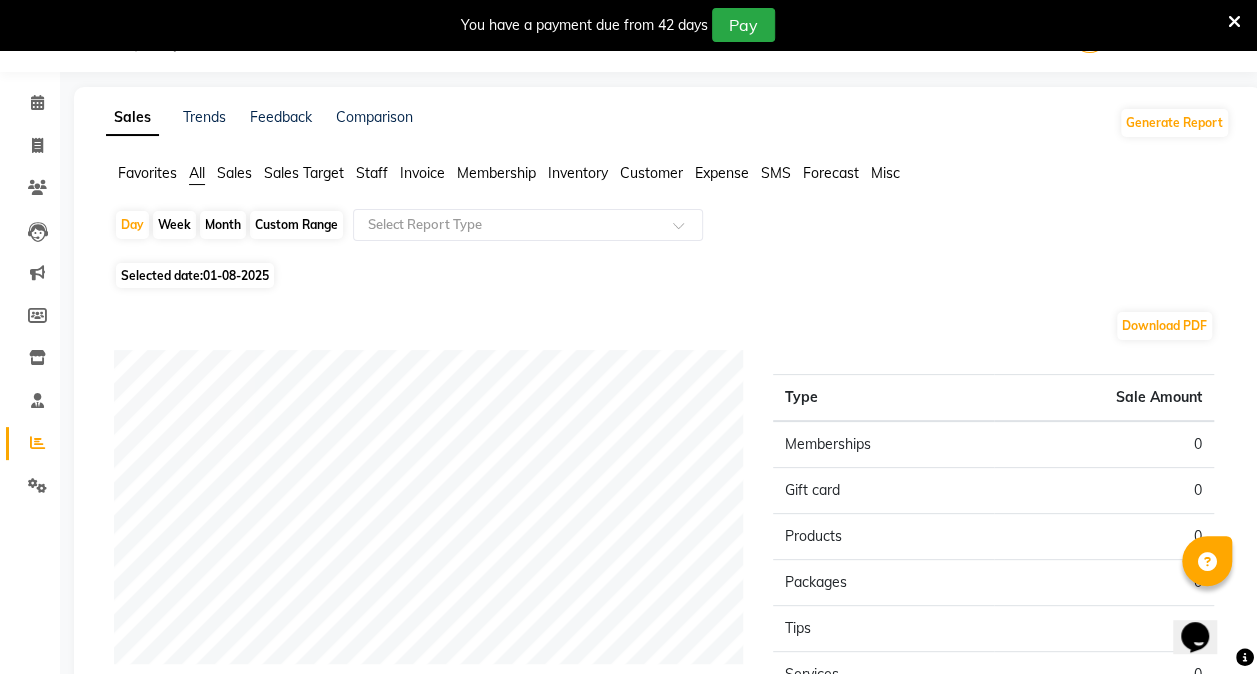click on "Month" 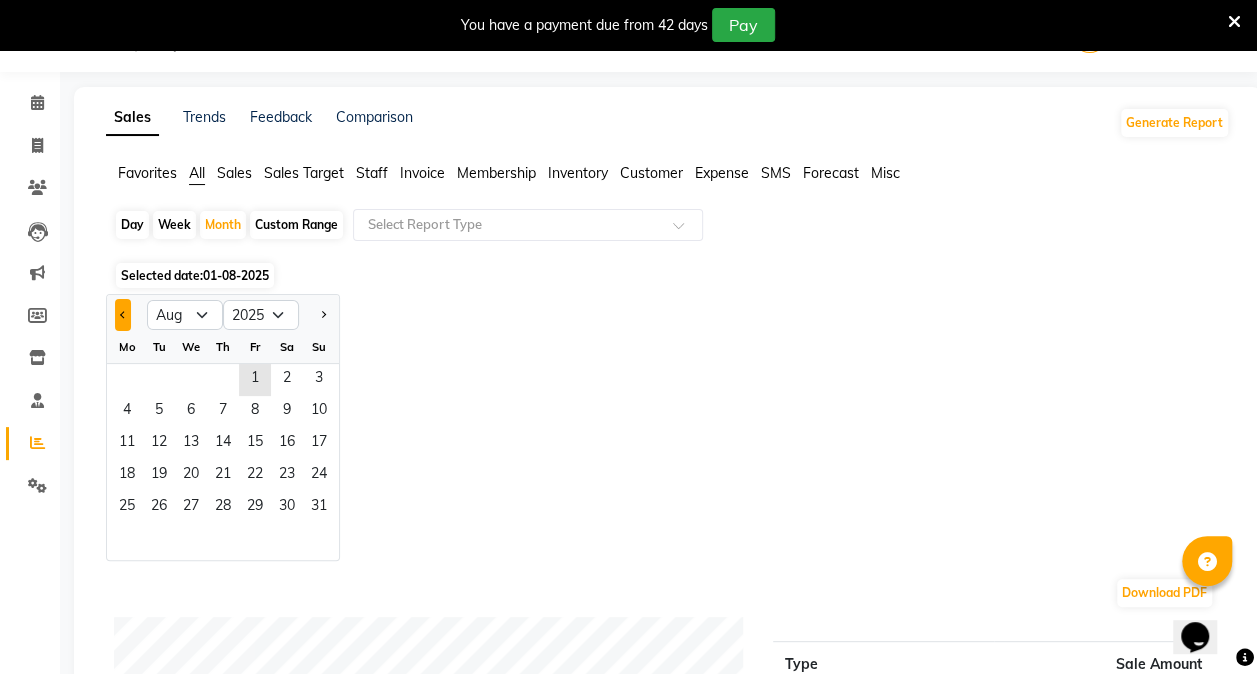 click 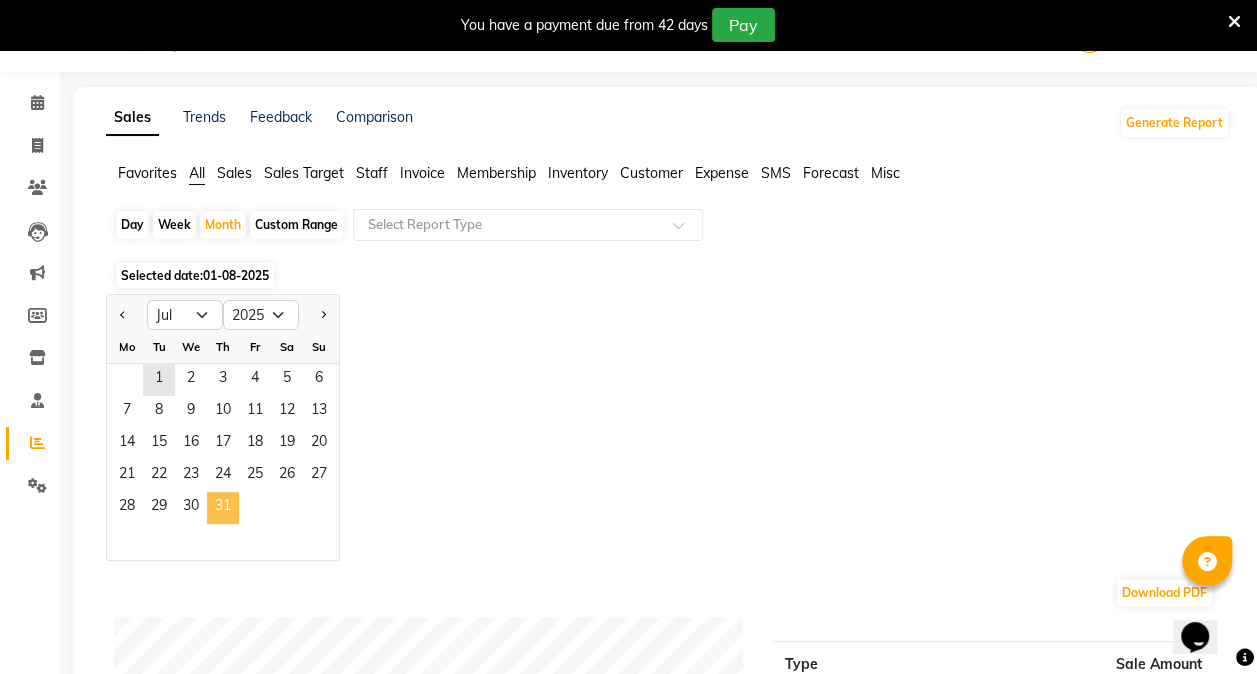 click on "31" 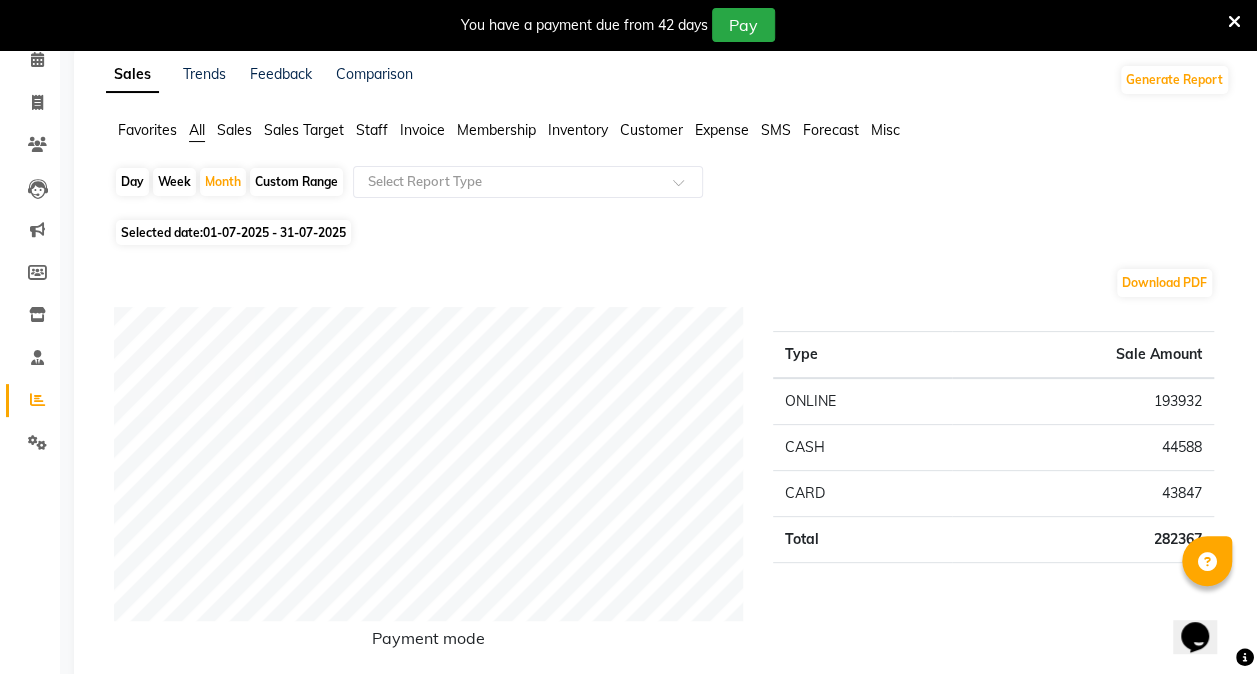 scroll, scrollTop: 0, scrollLeft: 0, axis: both 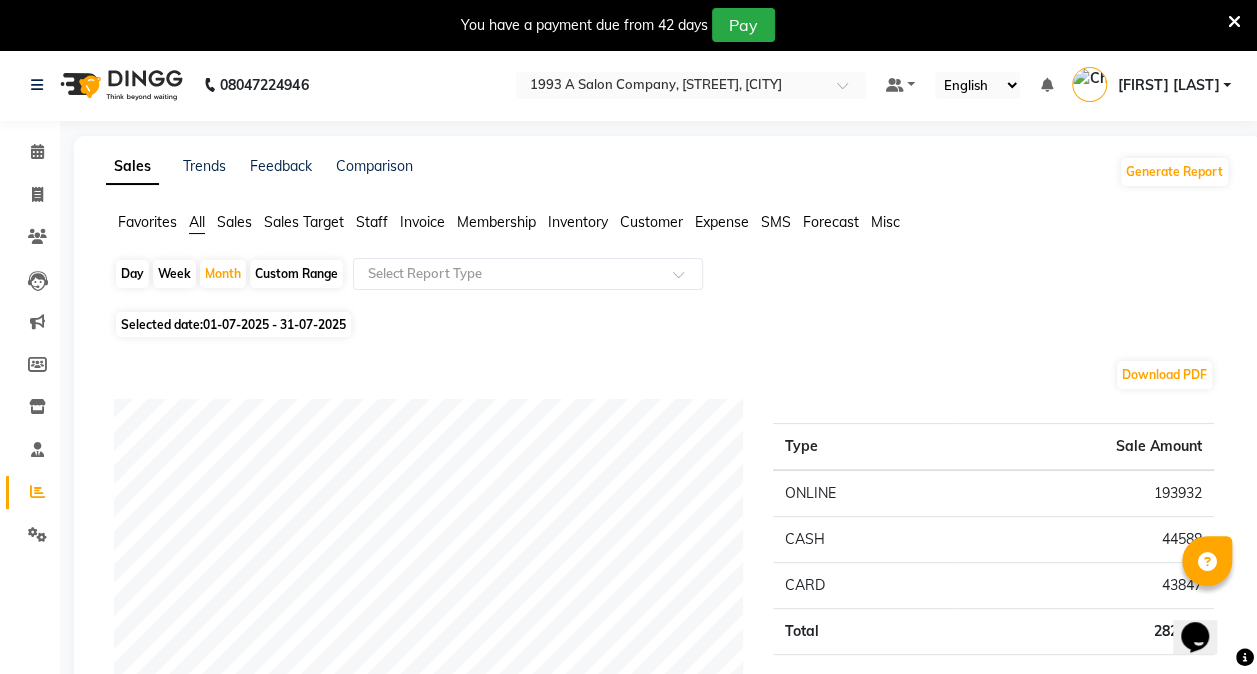 click at bounding box center [1234, 22] 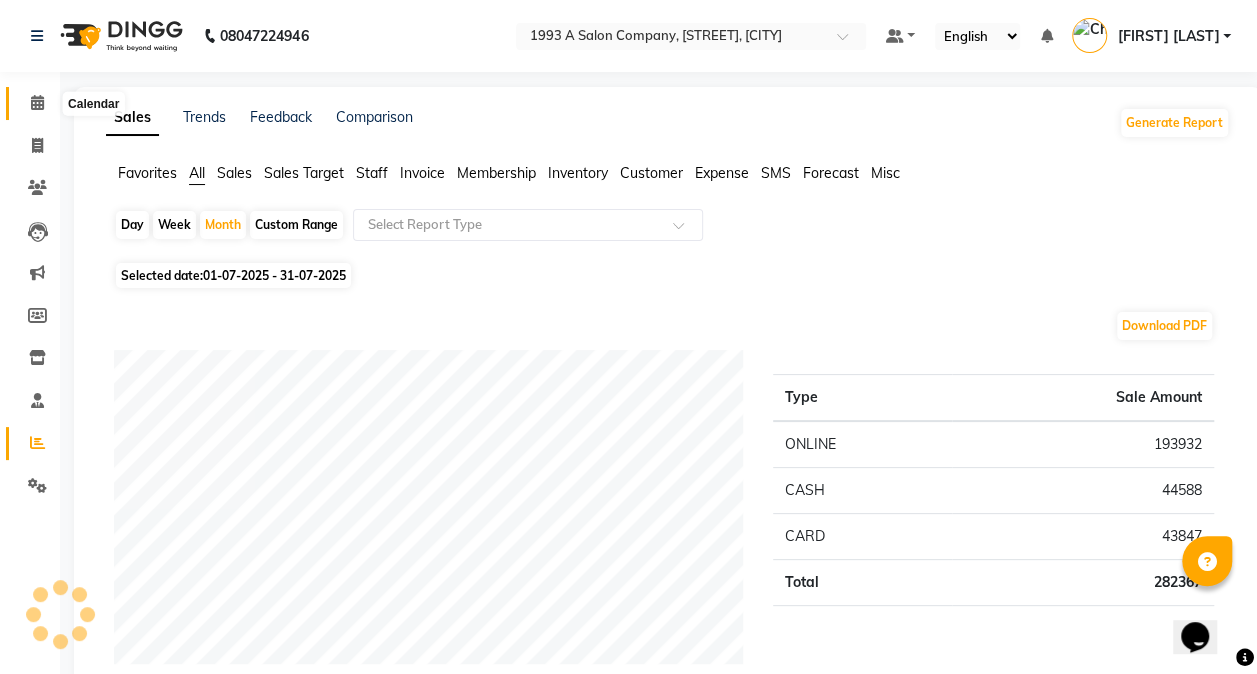 click 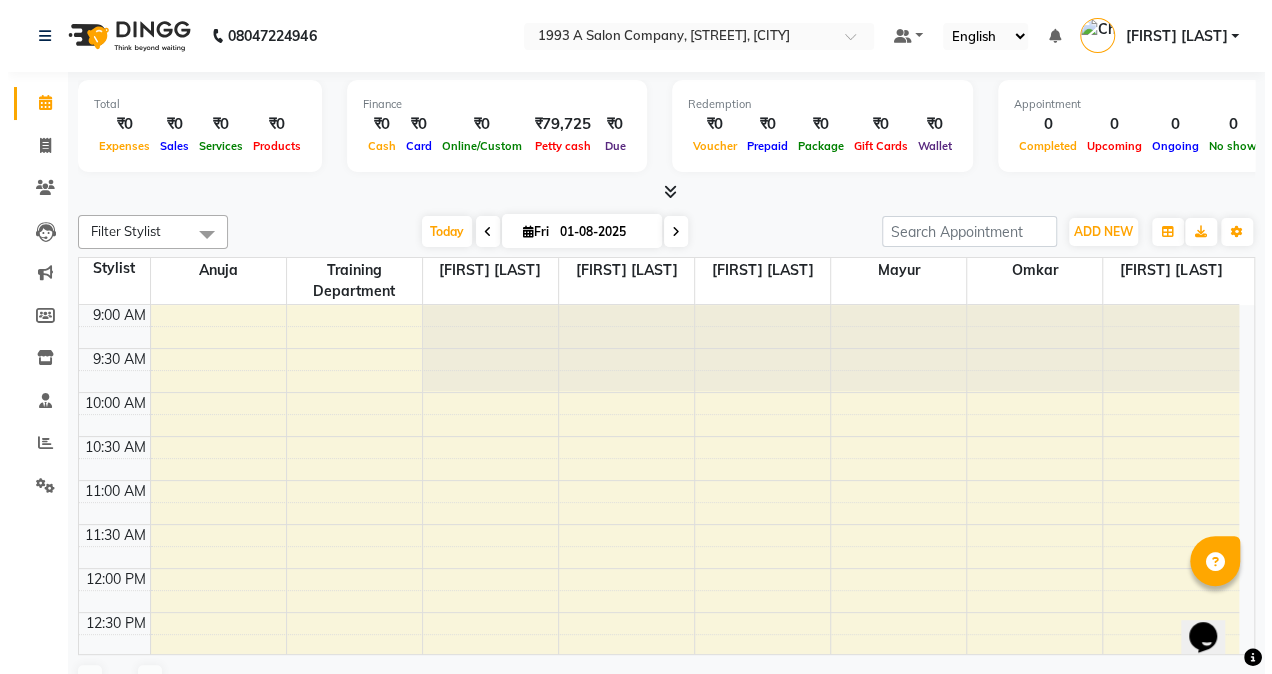 scroll, scrollTop: 0, scrollLeft: 0, axis: both 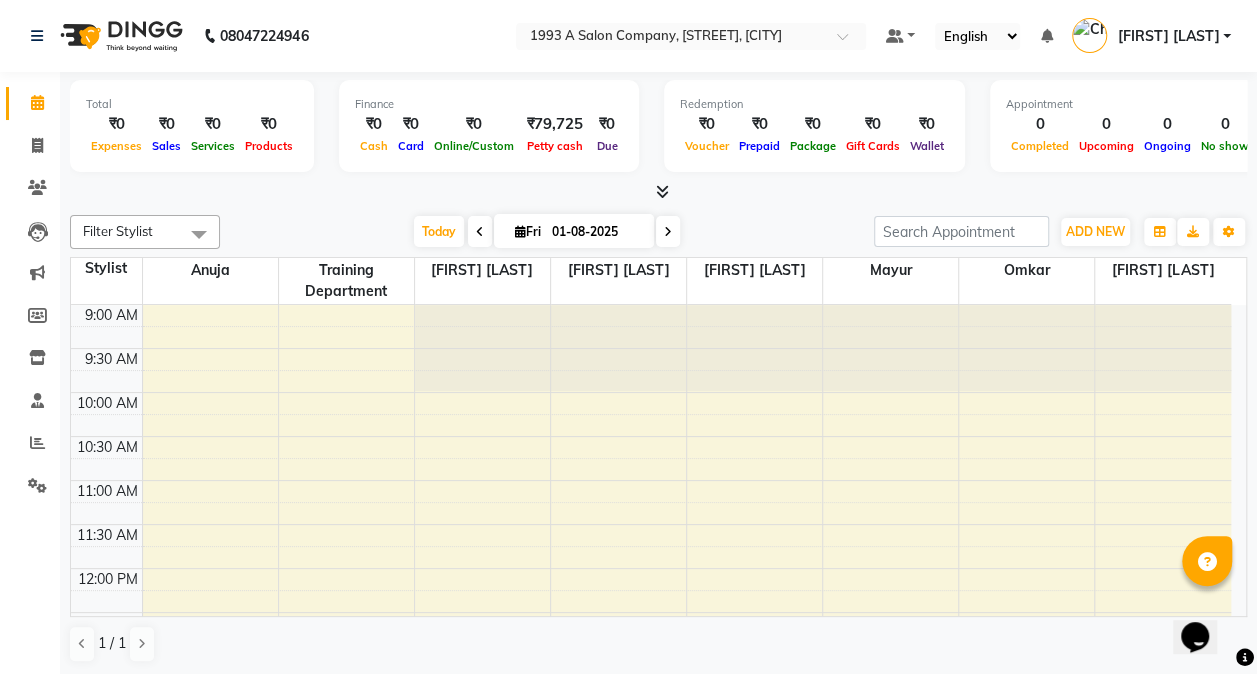 click at bounding box center [662, 191] 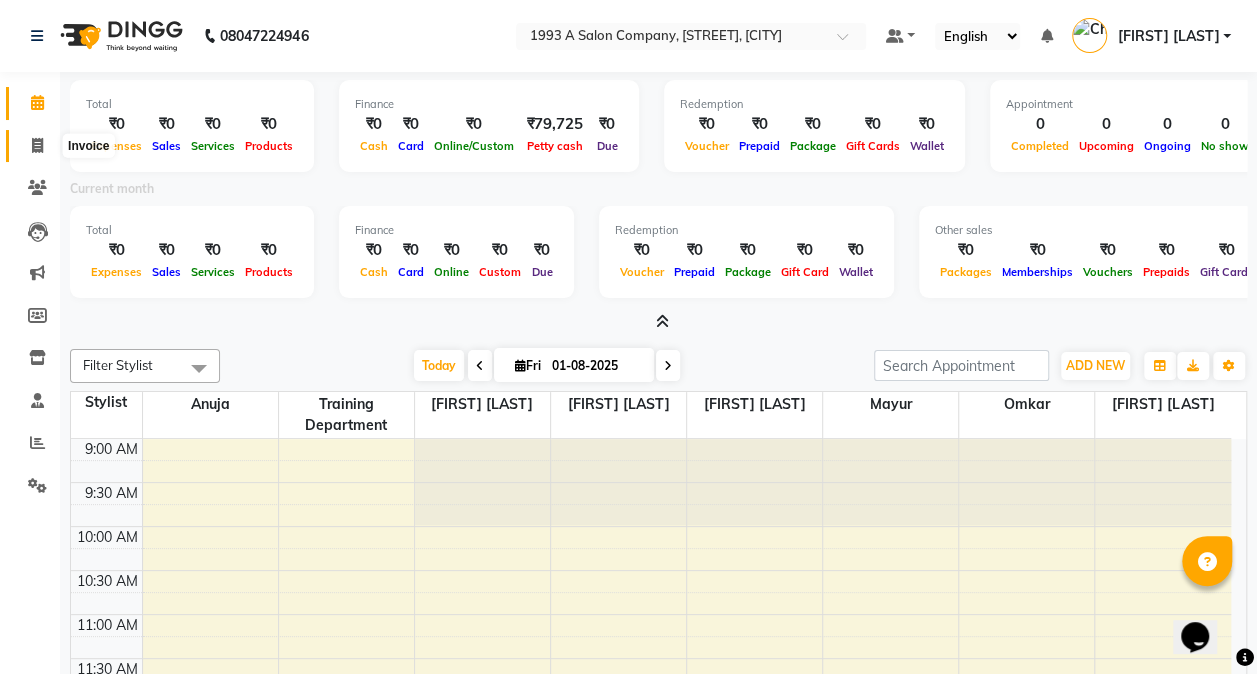click 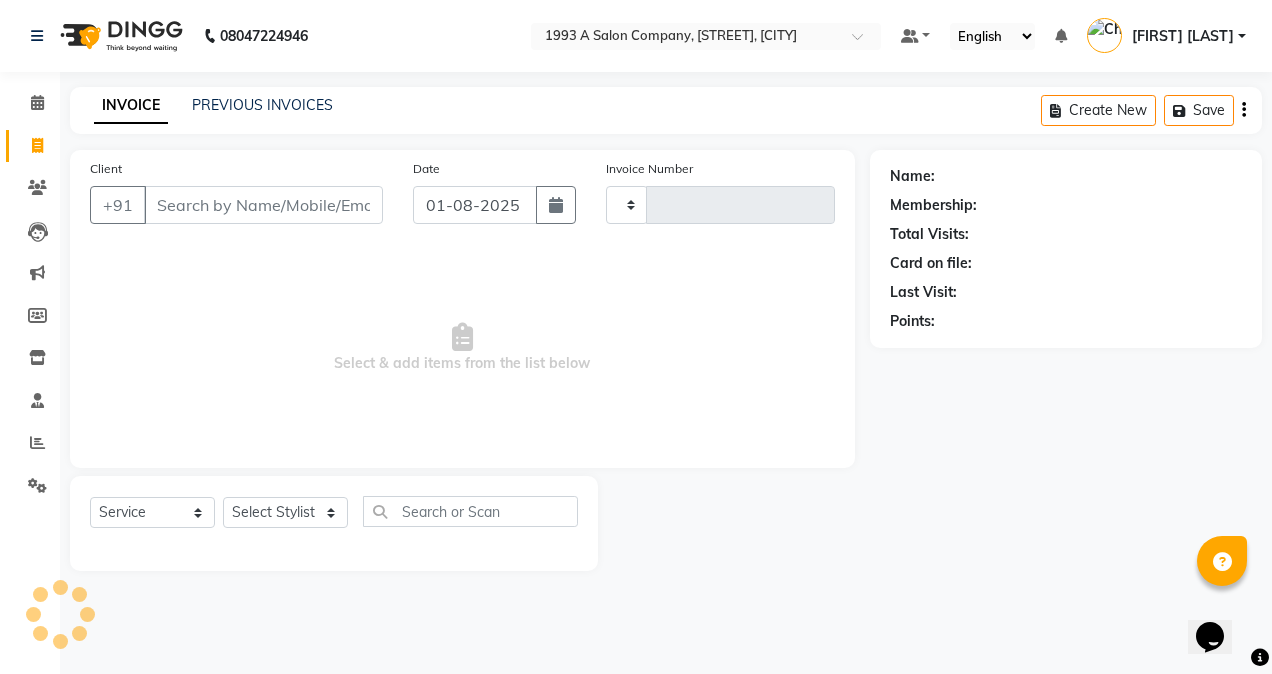 type on "0942" 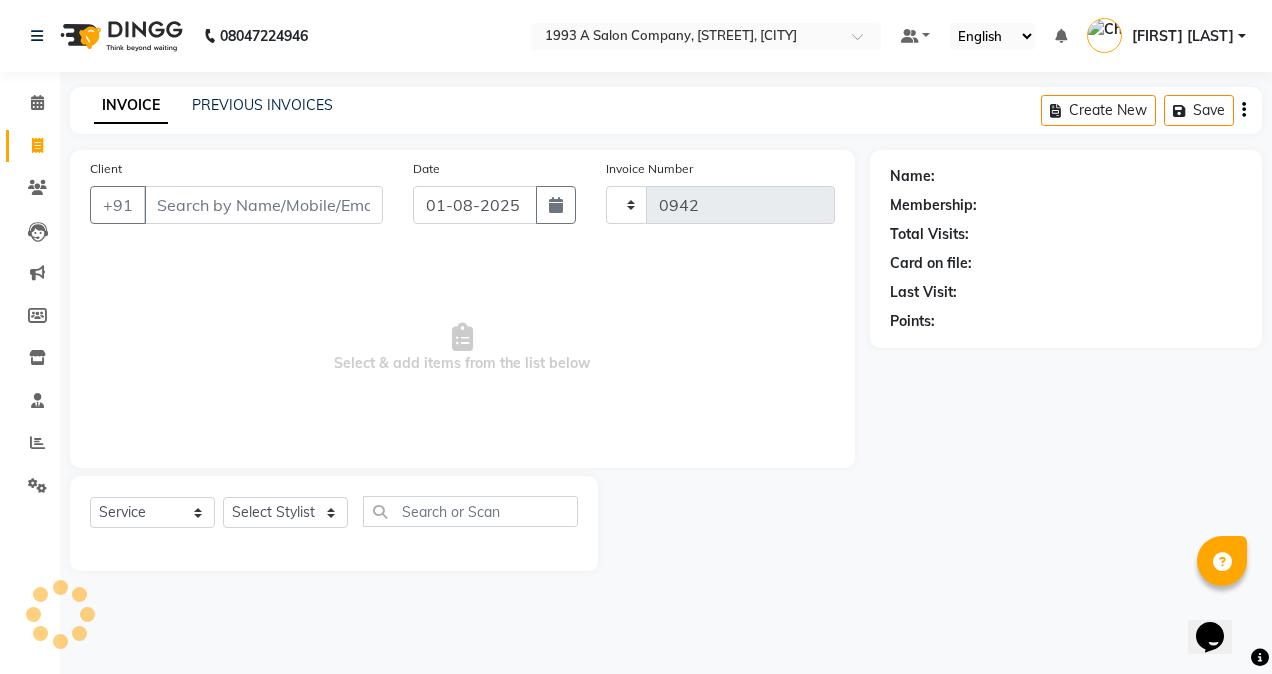 select on "4955" 